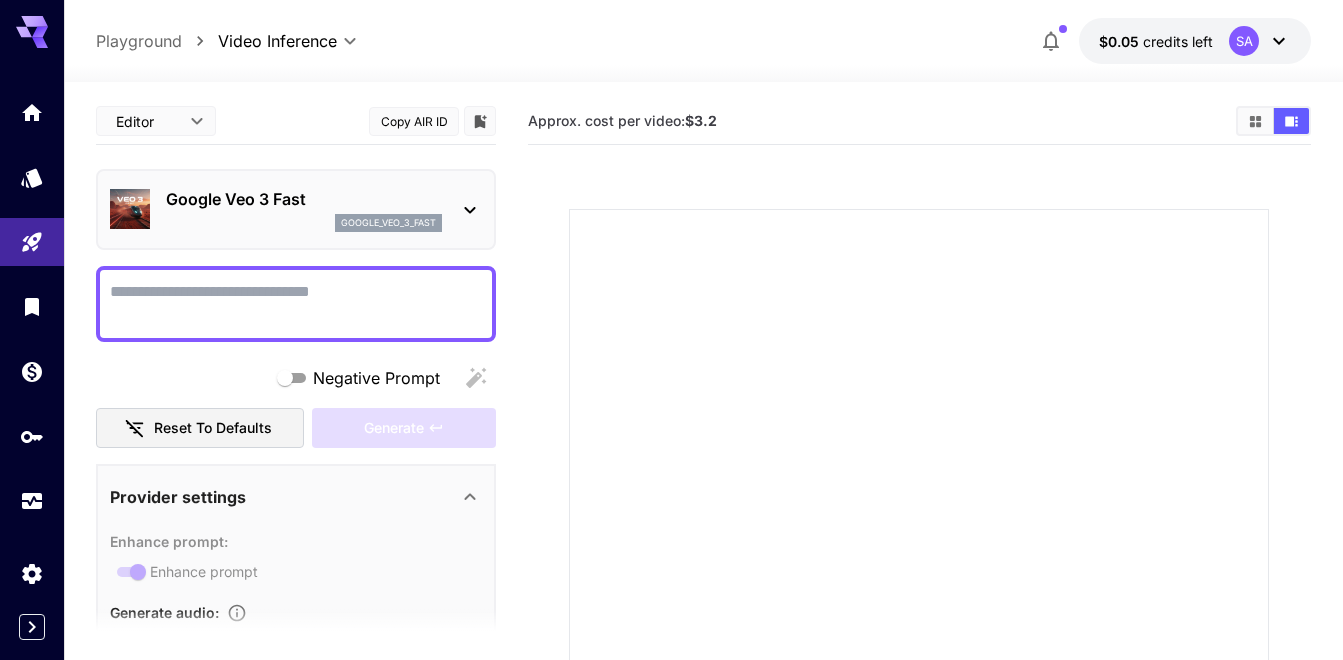 scroll, scrollTop: 0, scrollLeft: 0, axis: both 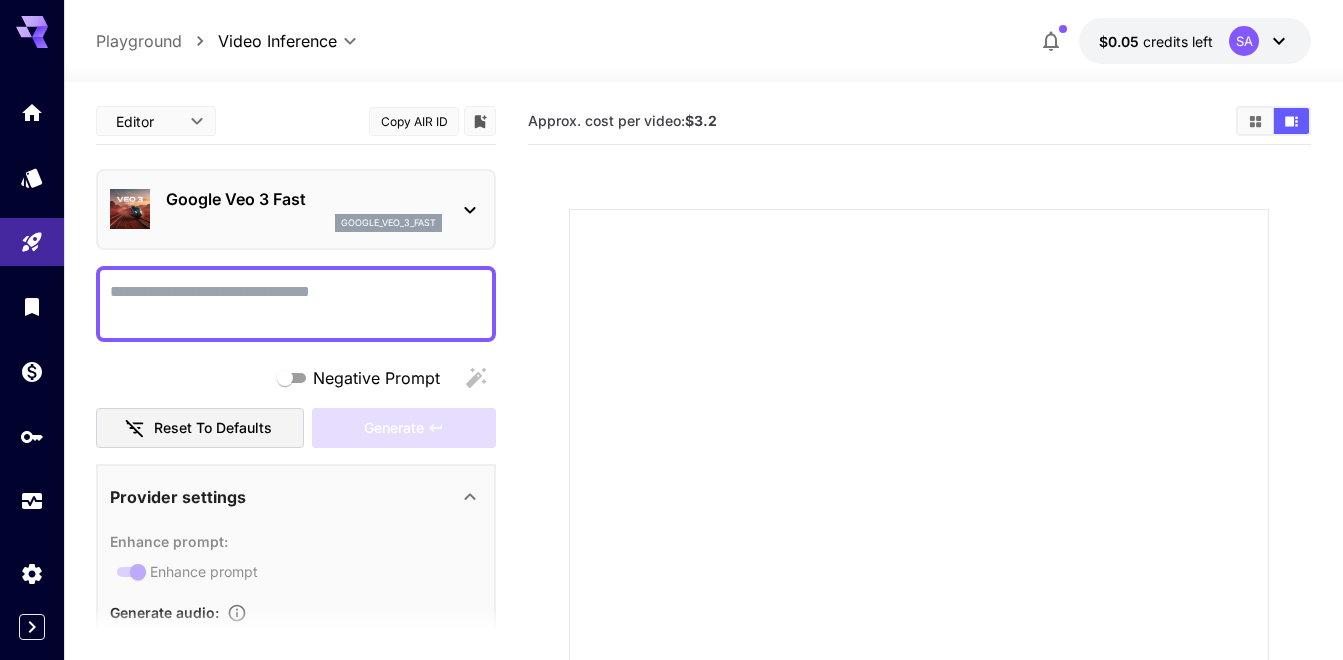 click on "$0.05    credits left  SA" at bounding box center [1195, 41] 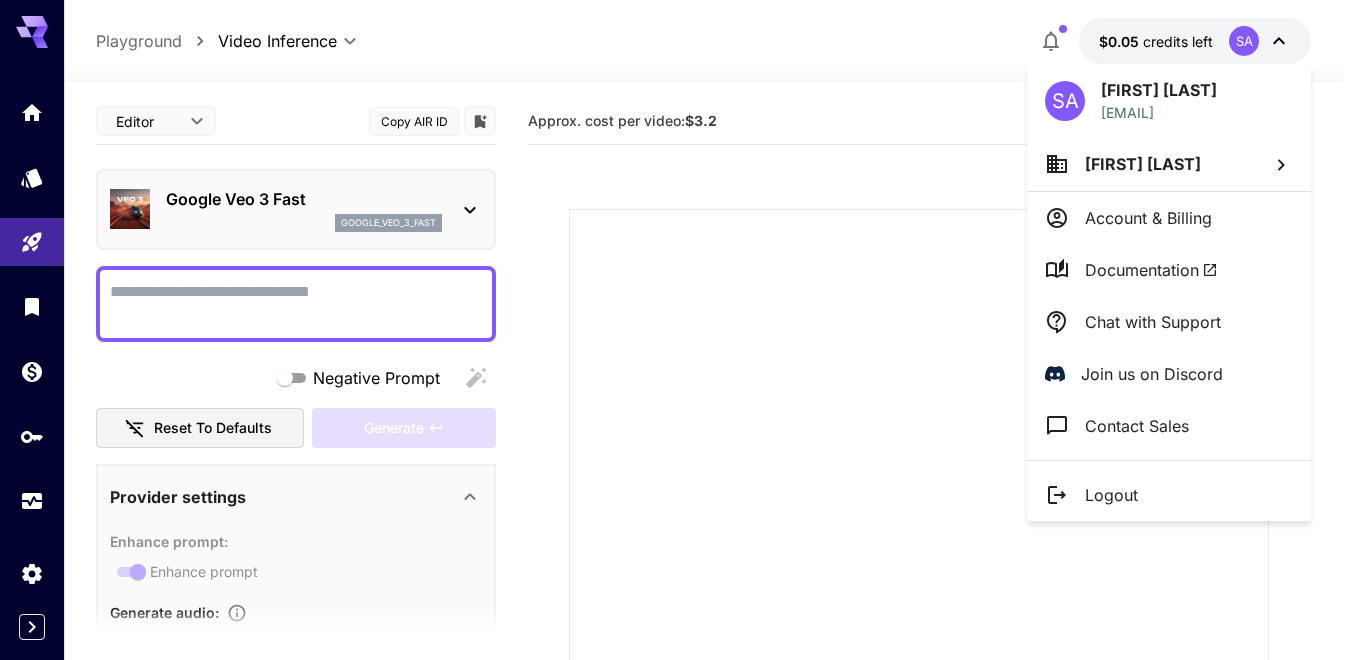 click on "Logout" at bounding box center (1111, 495) 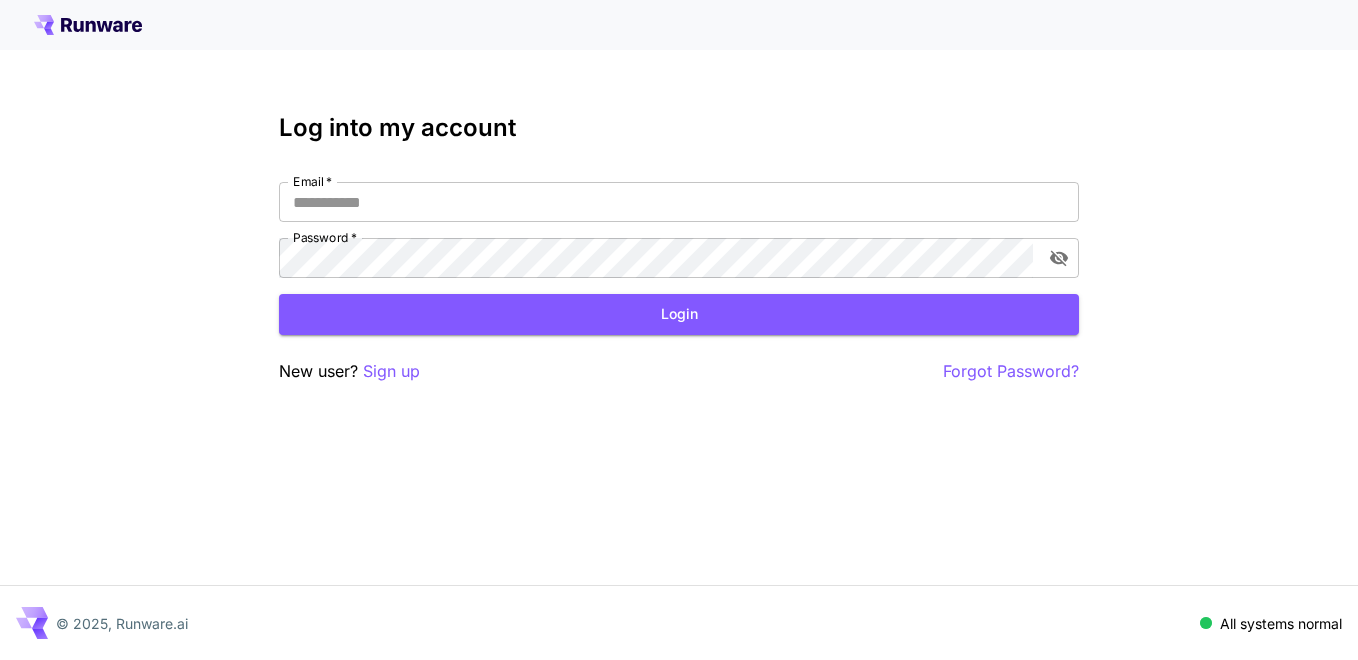 scroll, scrollTop: 0, scrollLeft: 0, axis: both 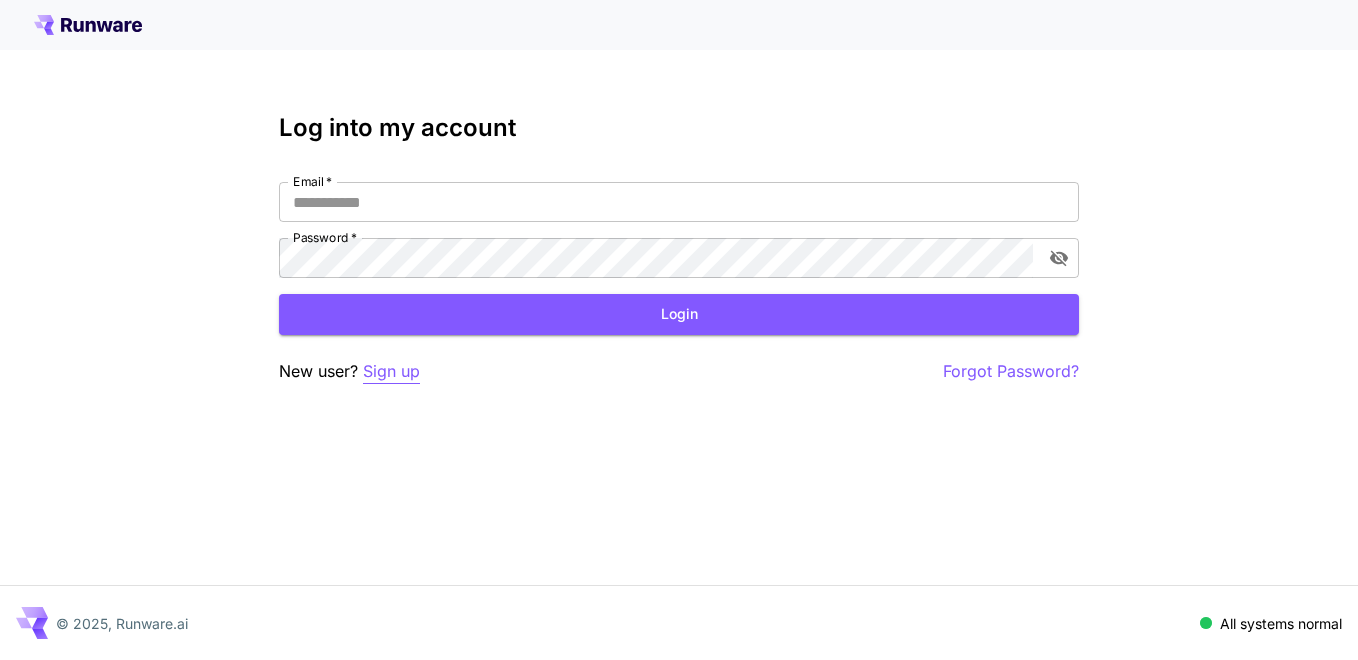 click on "Sign up" at bounding box center [391, 371] 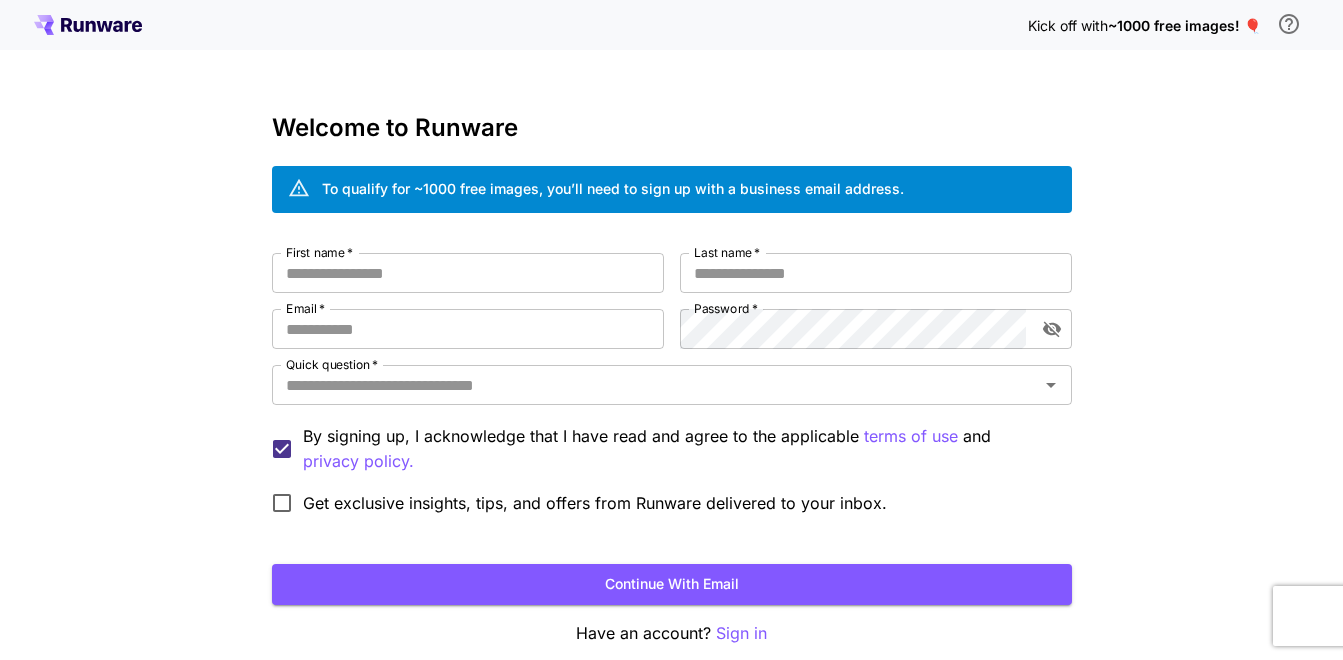 click on "~1000 free images! 🎈" at bounding box center (1184, 25) 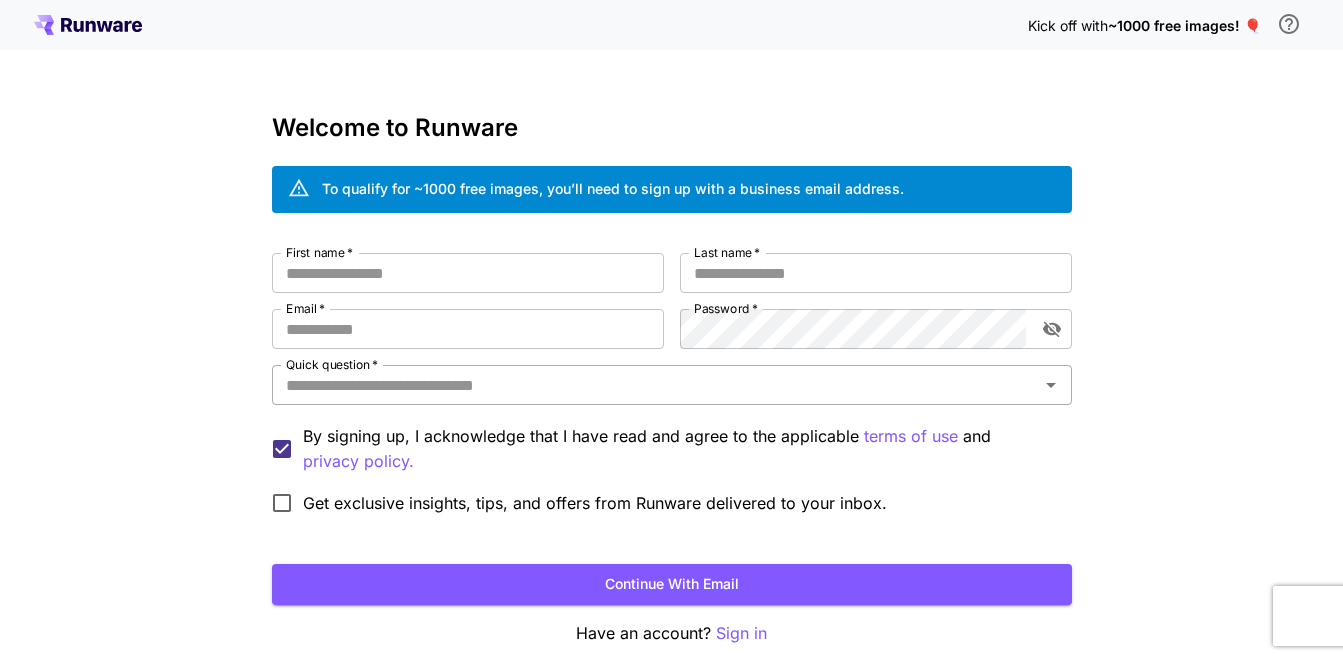 click on "Quick question   *" at bounding box center (655, 385) 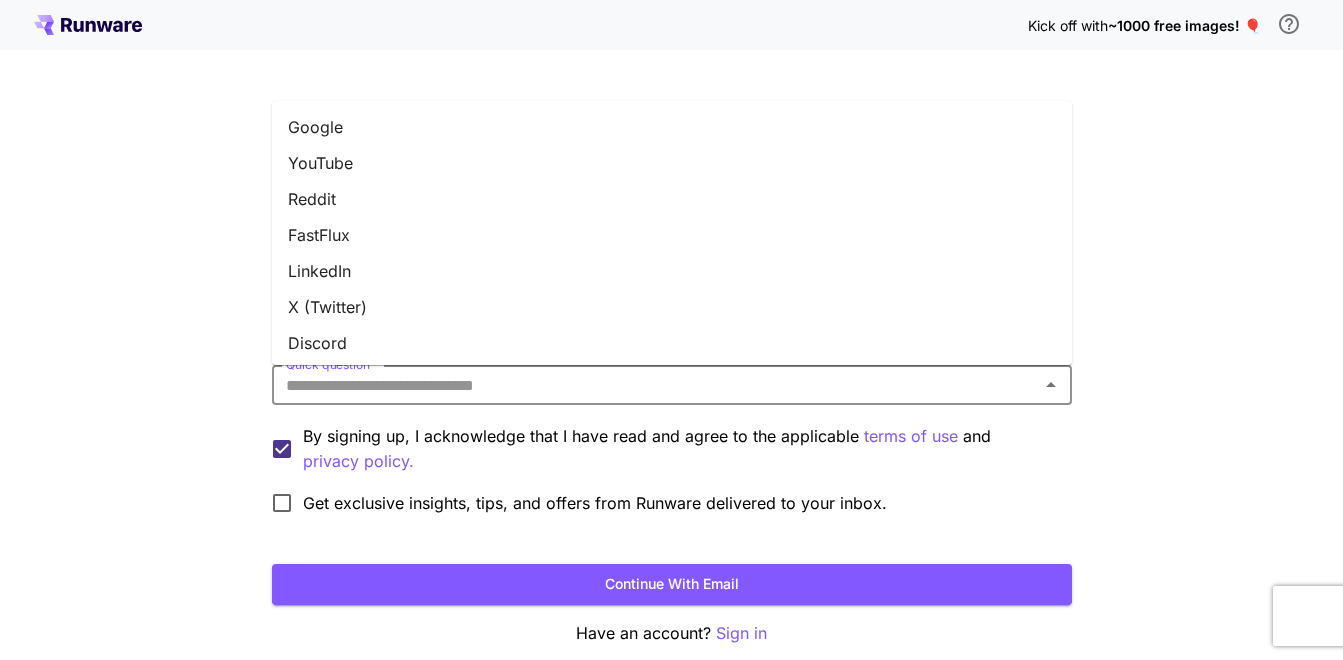 click on "Kick off with  ~1000 free images! 🎈 Welcome to Runware To qualify for ~1000 free images, you’ll need to sign up with a business email address. First name   * First name   * Last name   * Last name   * Email   * Email   * Password   * Password   * Quick question   * Quick question   * By signing up, I acknowledge that I have read and agree to the applicable   terms of use     and   privacy policy.   Get exclusive insights, tips, and offers from Runware delivered to your inbox. Continue with email Have an account?   Sign in © 2025, Runware.ai All systems normal
Google YouTube Reddit FastFlux LinkedIn X (Twitter) Discord Facebook Instagram TikTok Telegram Word of mouth At an event Team invite Other" at bounding box center [671, 376] 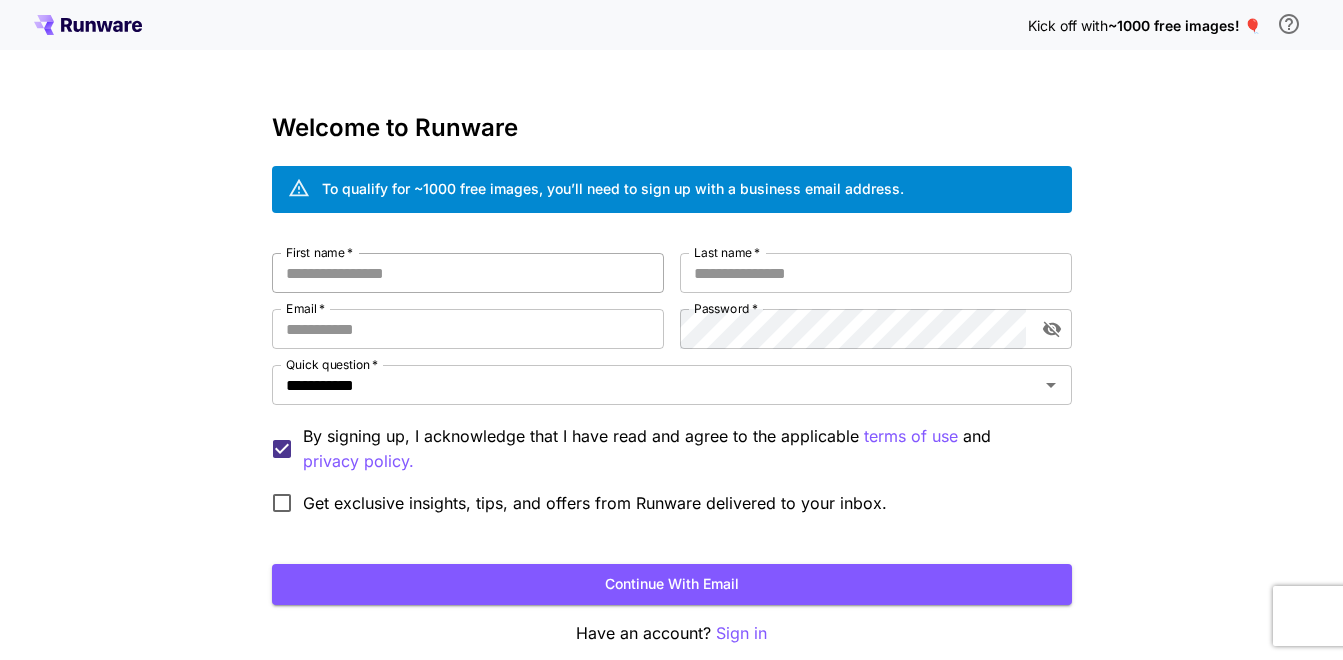 click on "First name   *" at bounding box center (468, 273) 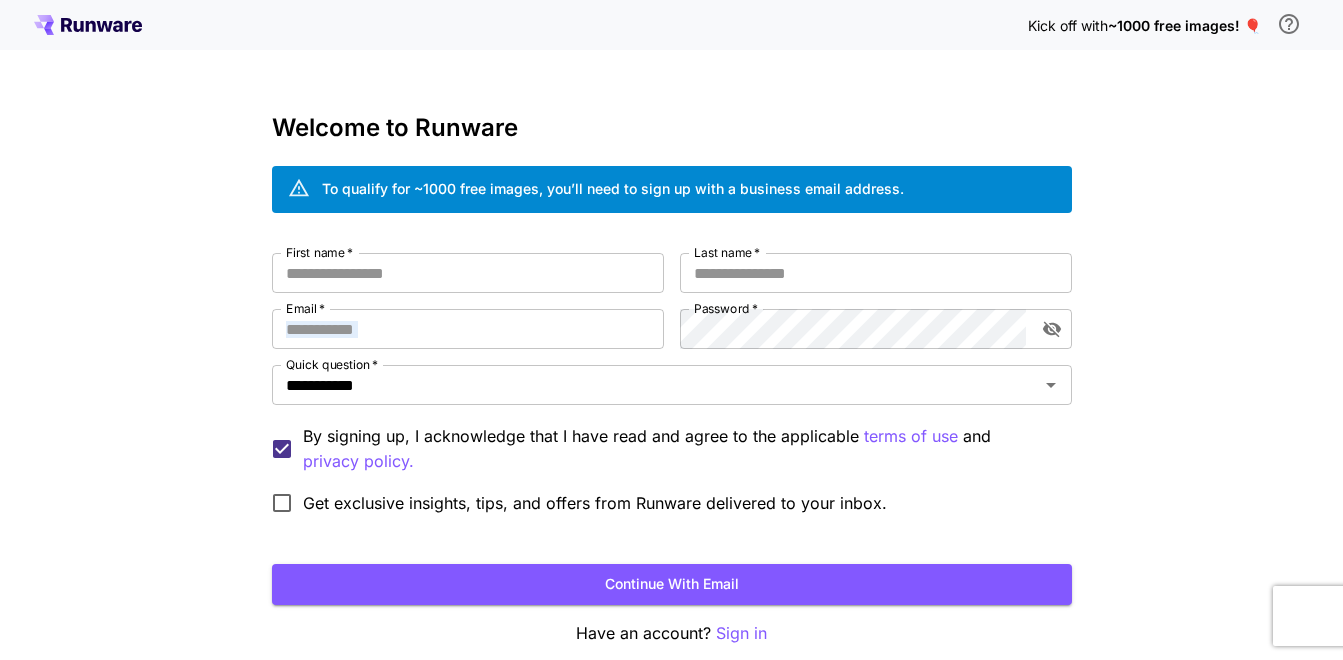 click on "**********" at bounding box center (672, 388) 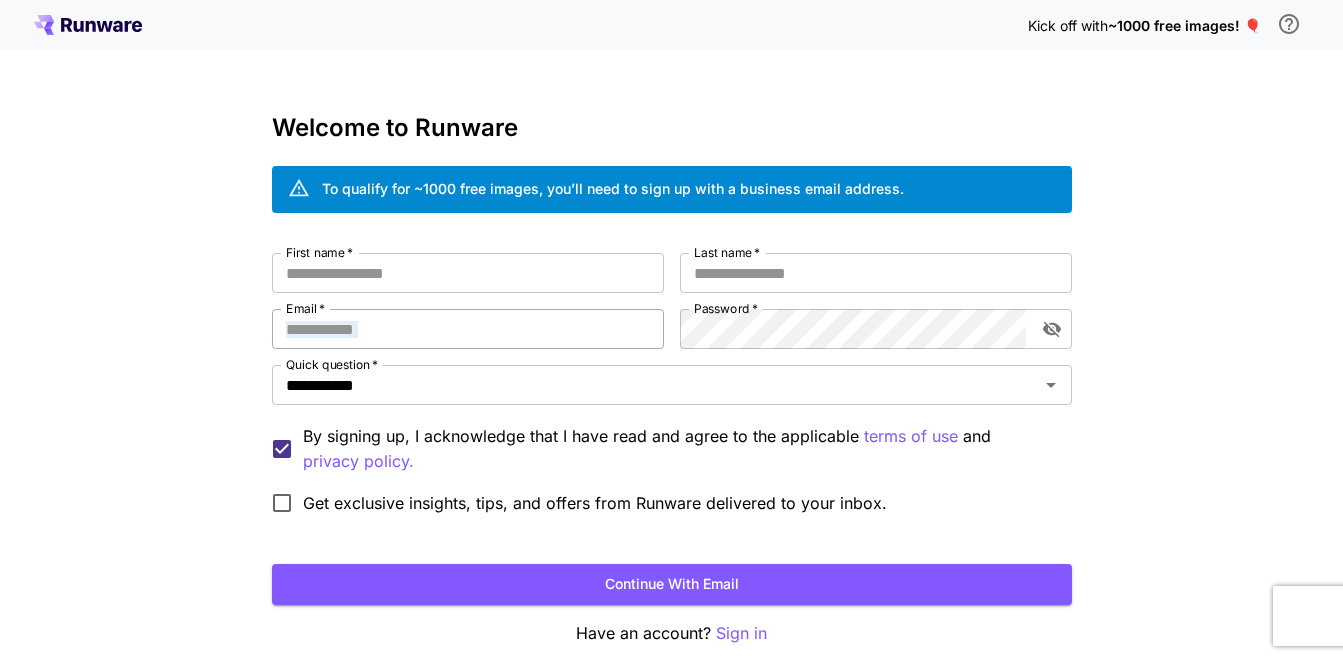 click on "Email   *" at bounding box center (468, 329) 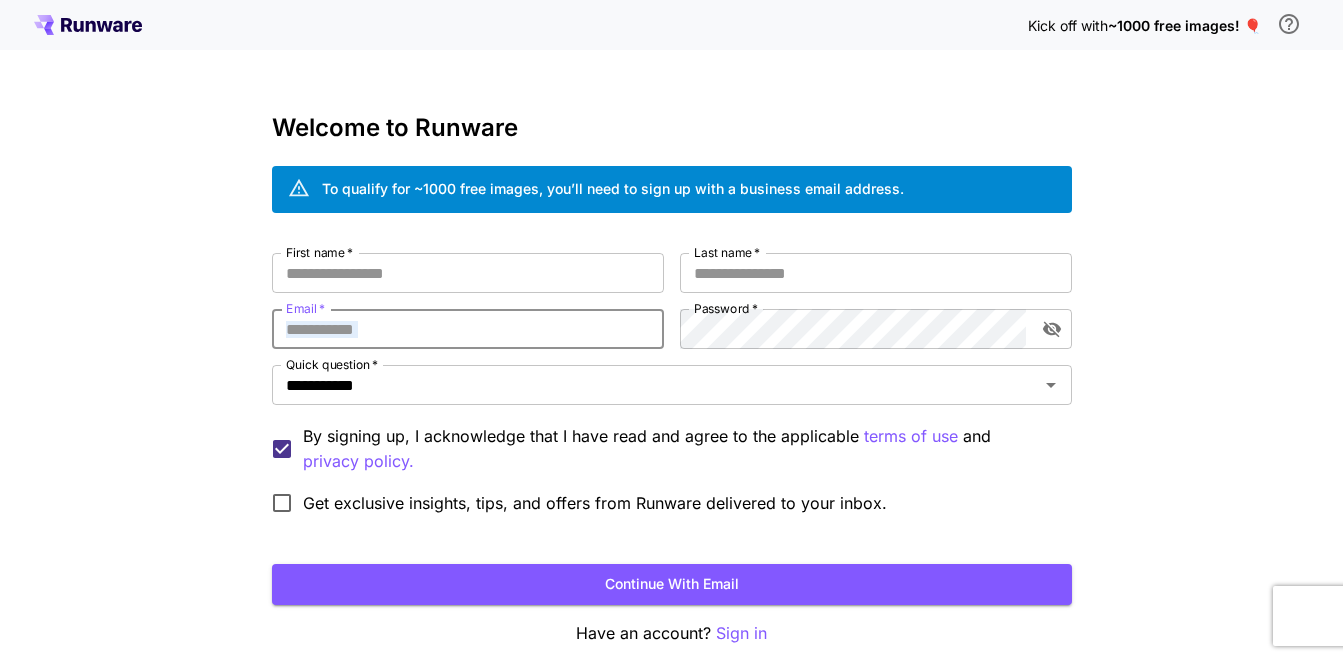 click on "Email   *" at bounding box center [468, 329] 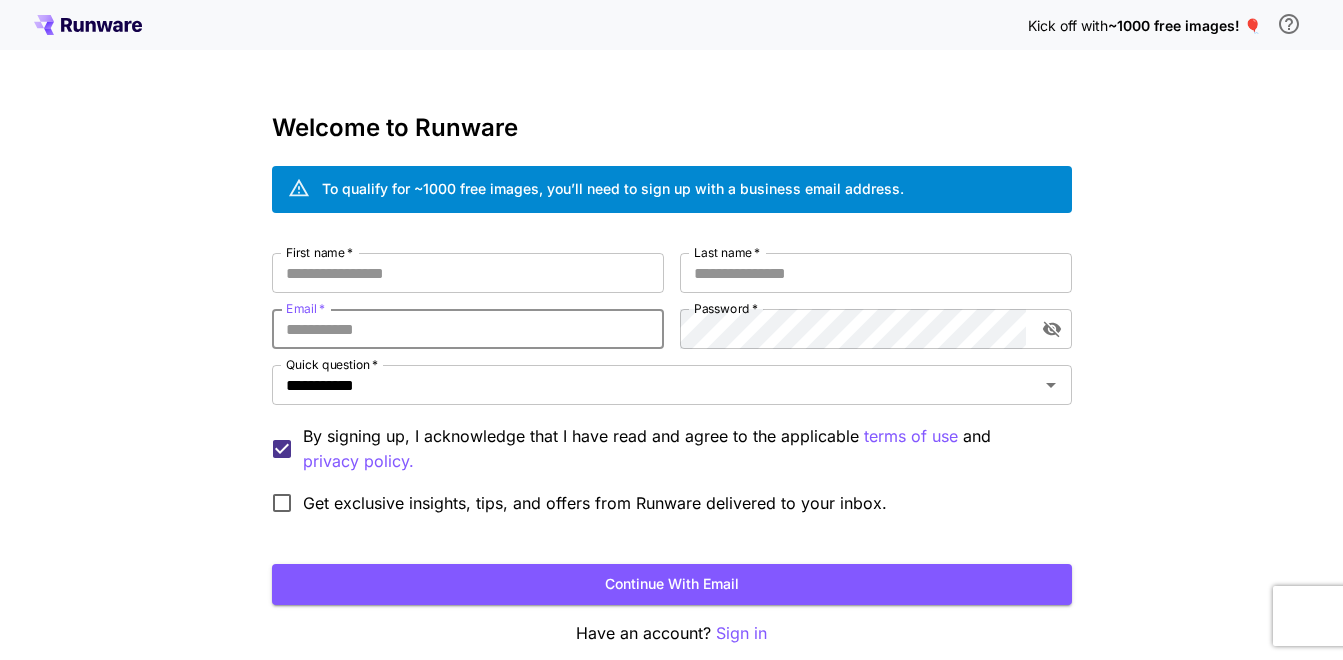 click on "Email   *" at bounding box center [468, 329] 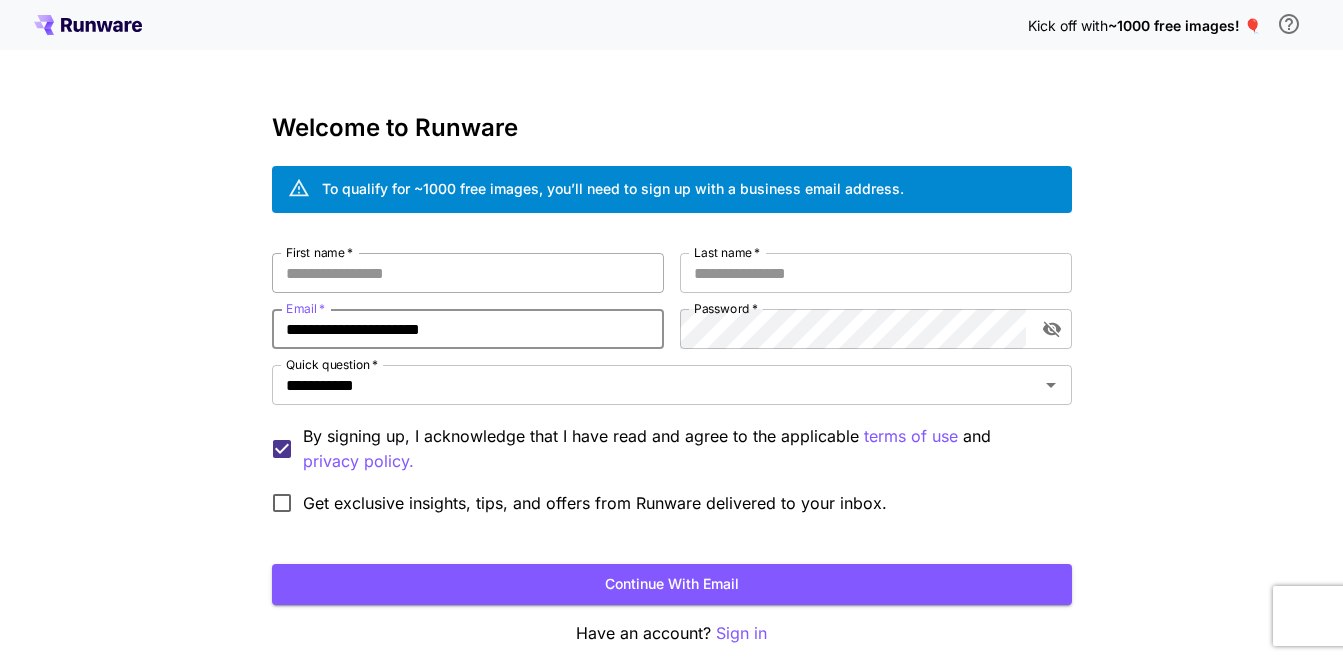 type on "**********" 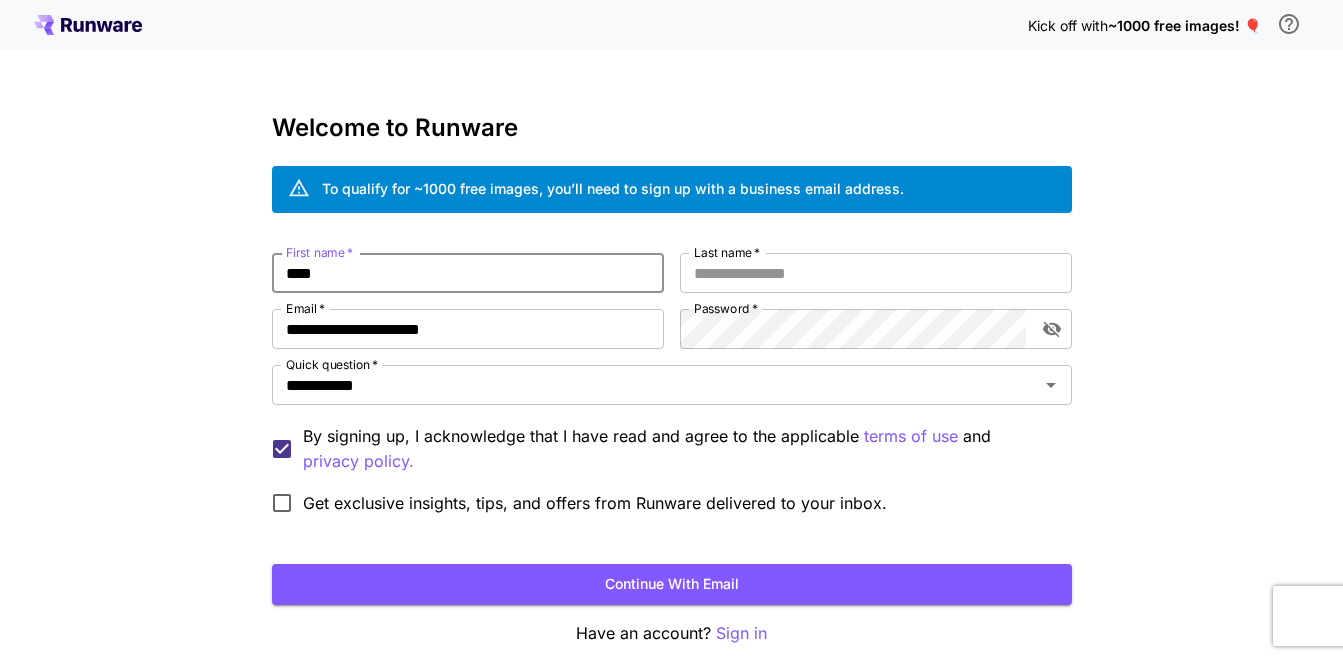 click on "****" at bounding box center [468, 273] 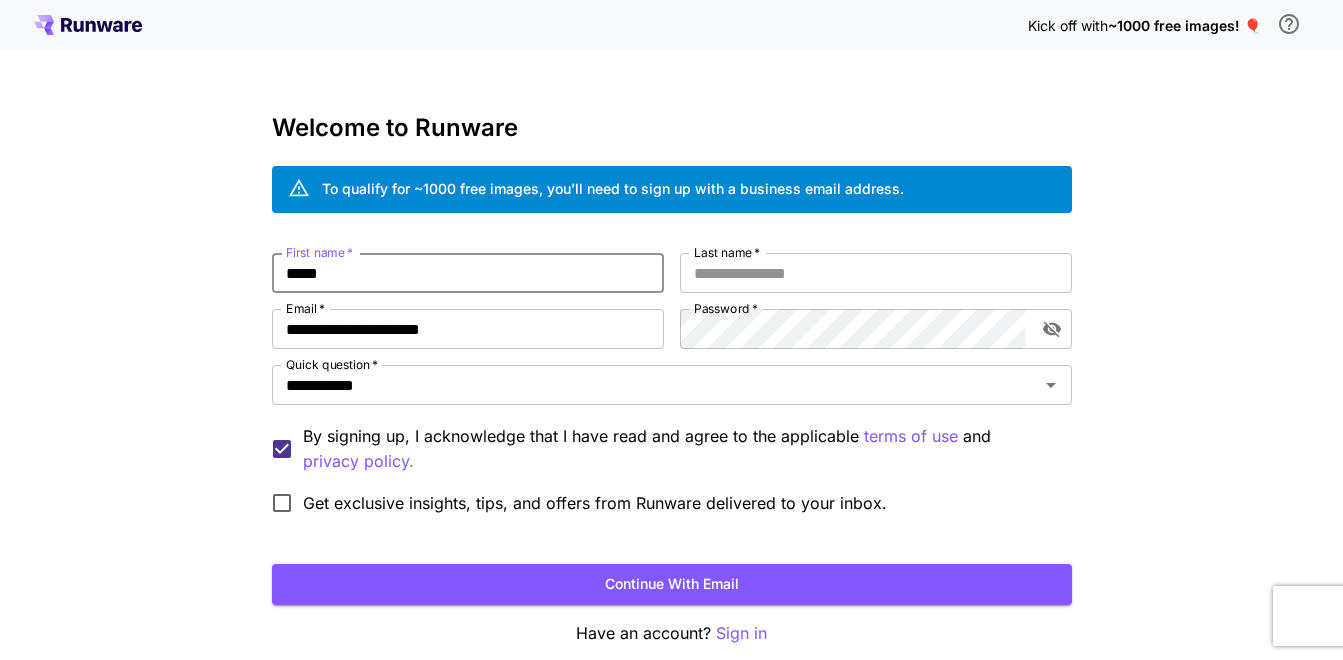 type on "*****" 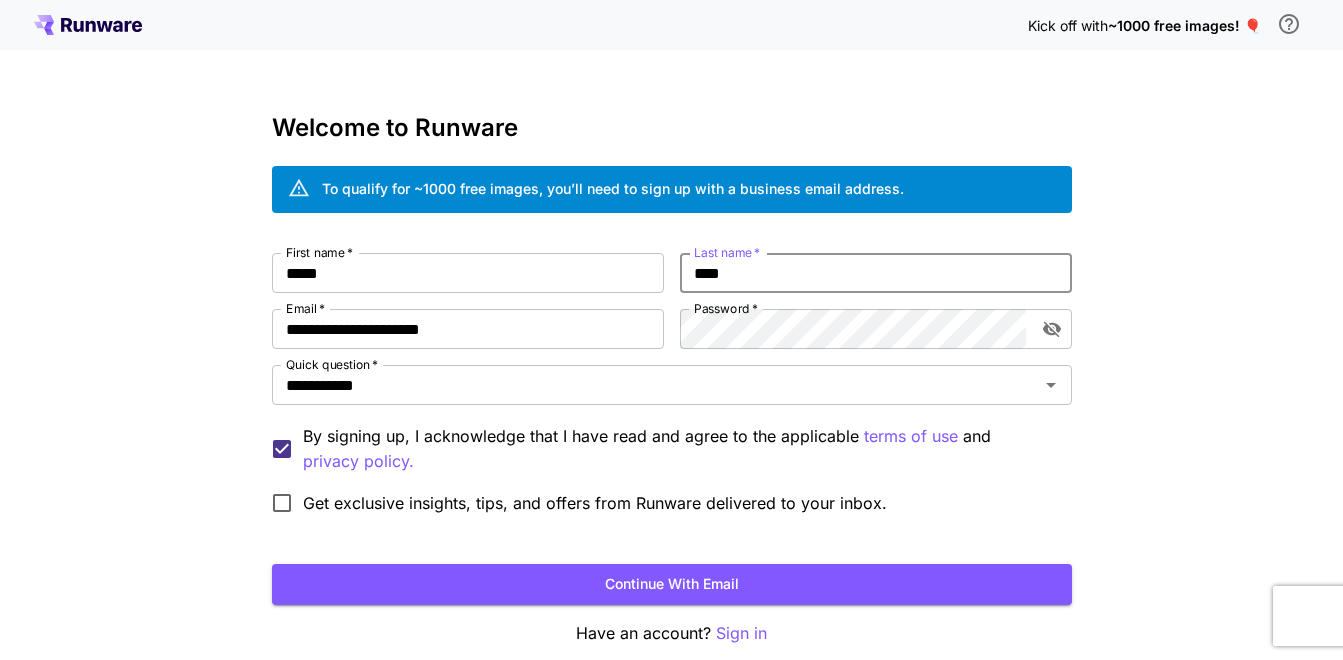 type on "****" 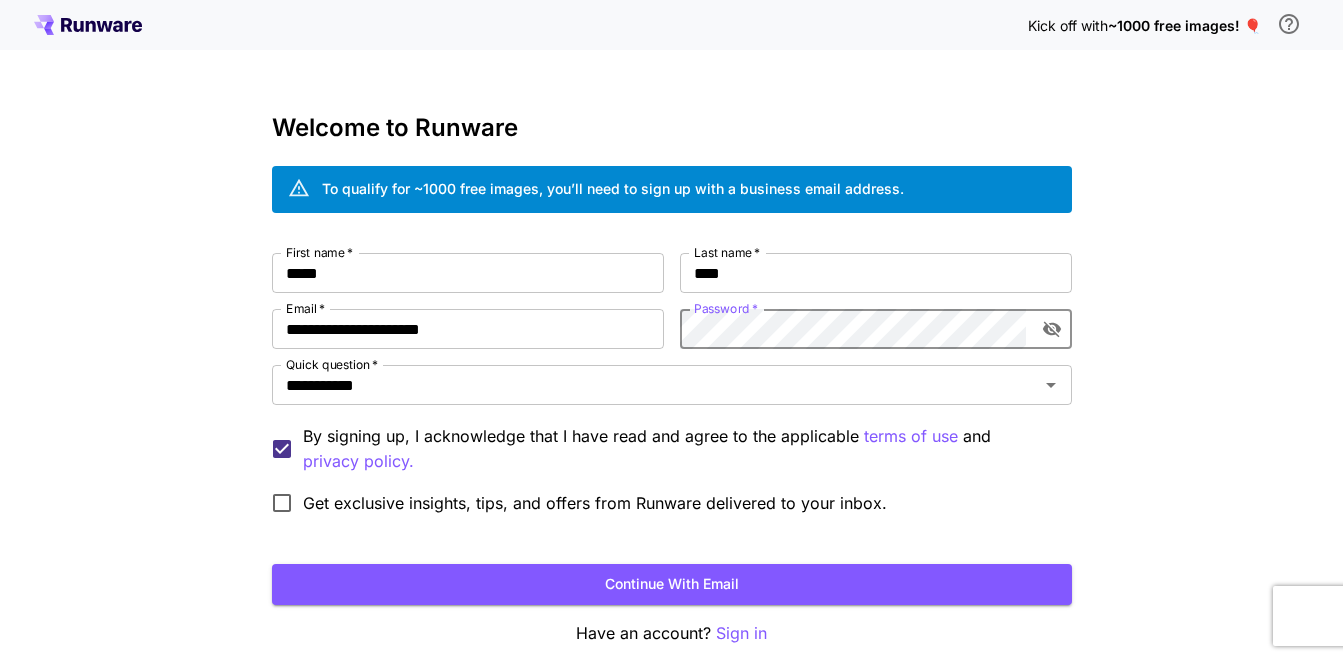 click 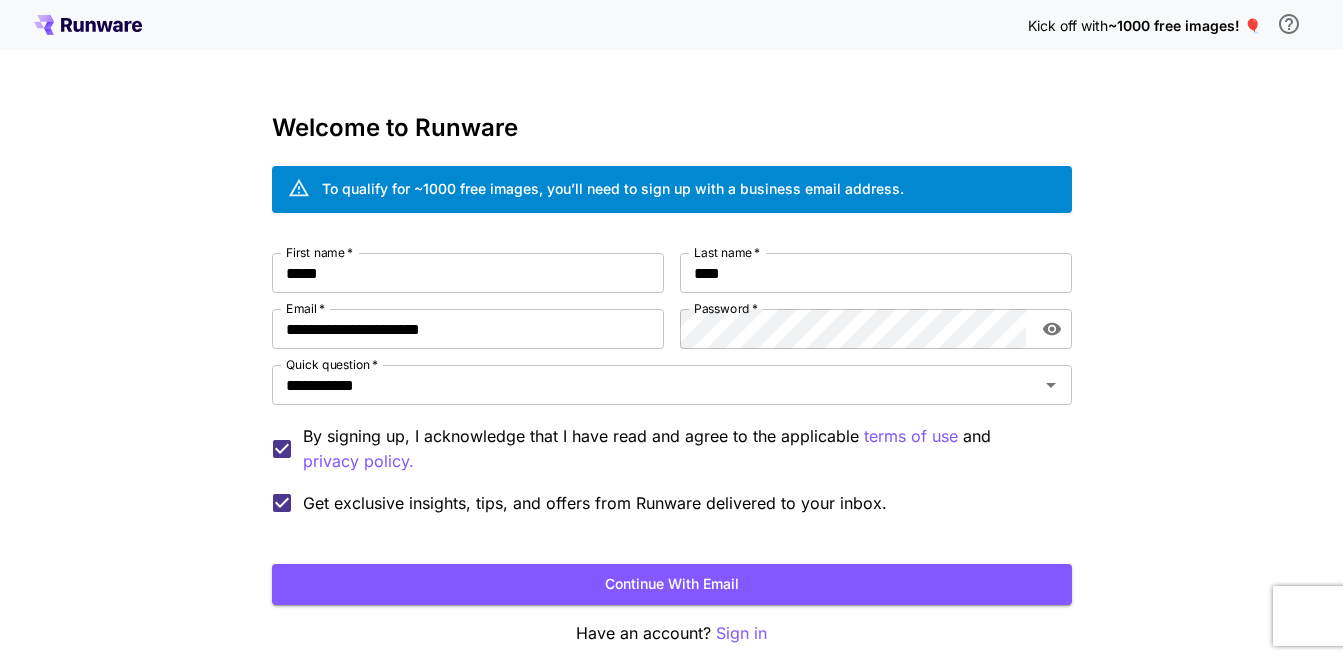 click on "Continue with email" at bounding box center [672, 584] 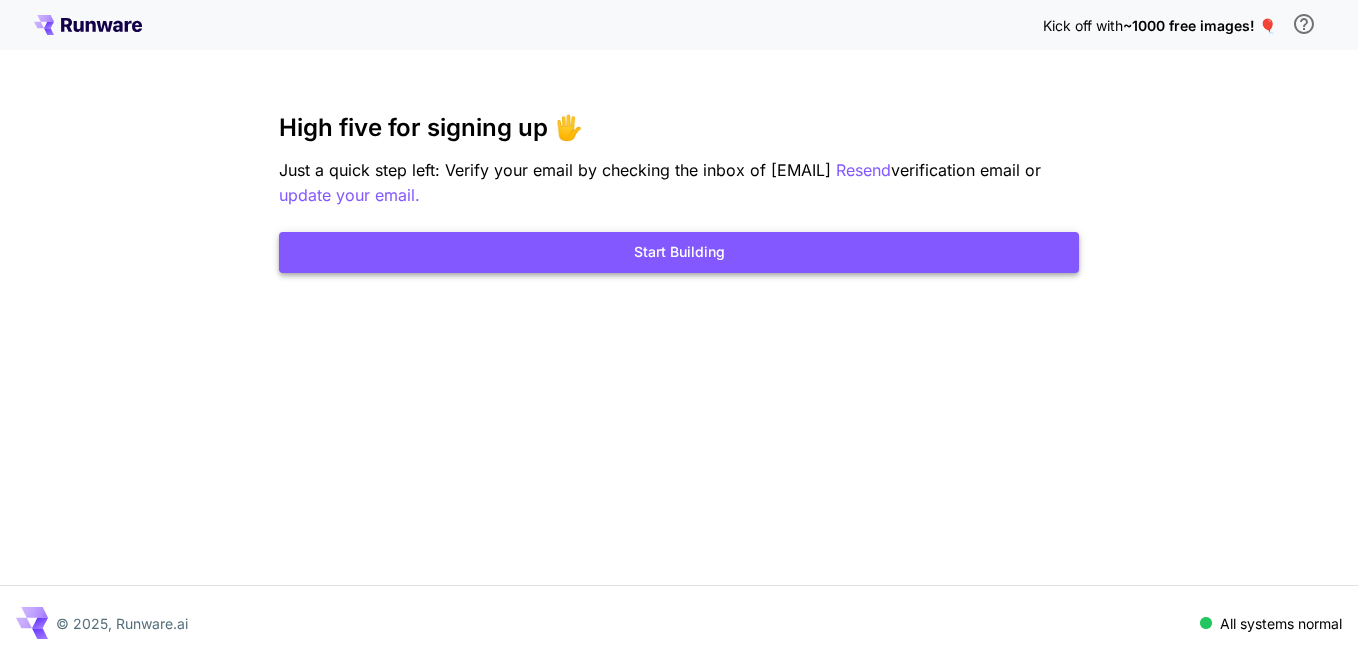 click on "Start Building" at bounding box center (679, 252) 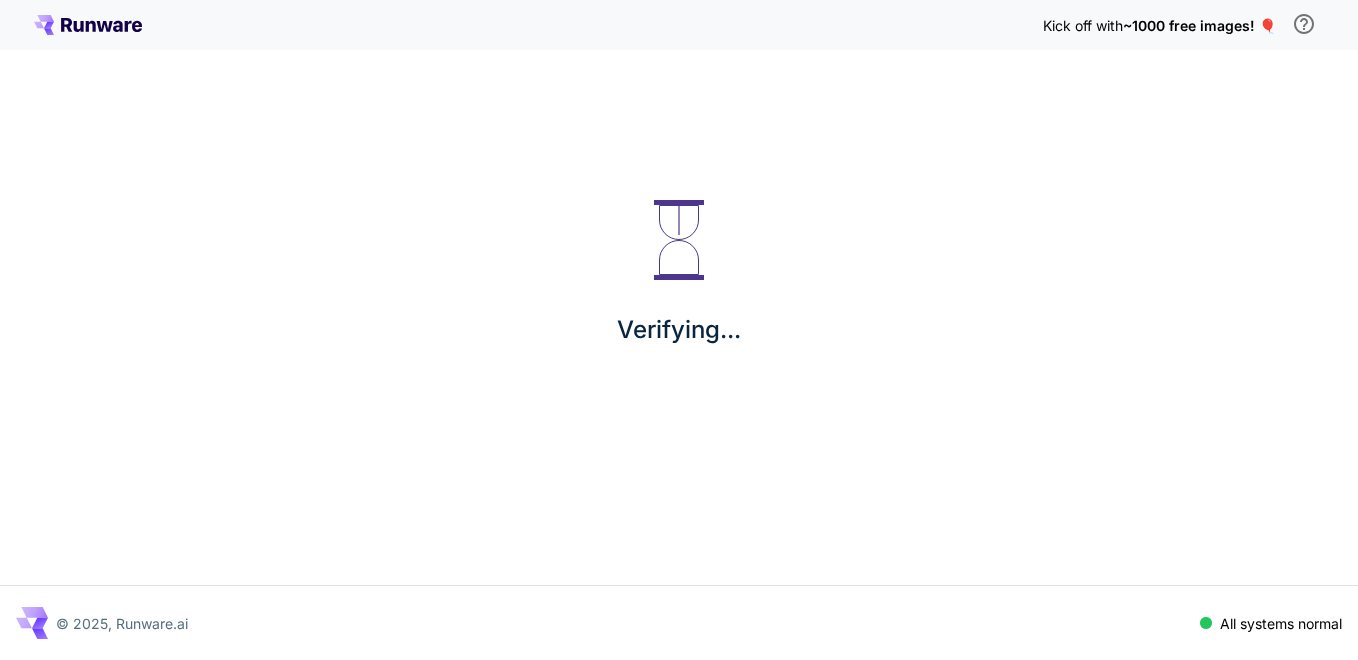 scroll, scrollTop: 0, scrollLeft: 0, axis: both 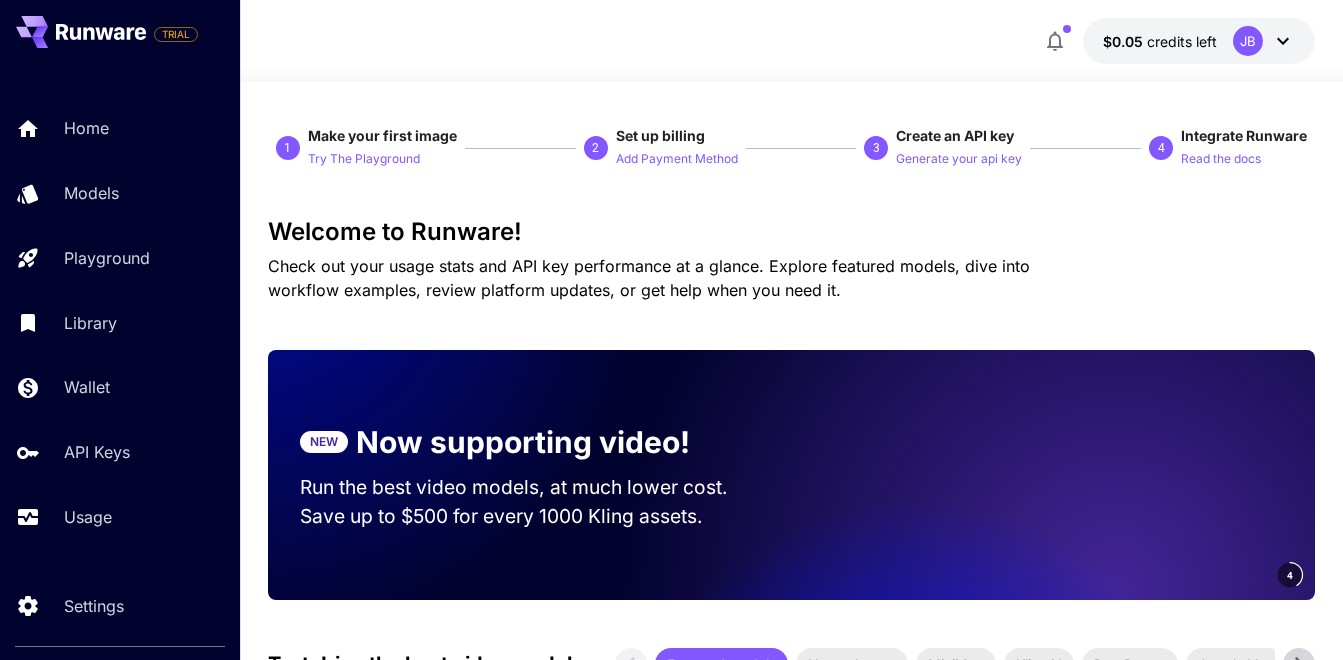 click on "$0.05    credits left  JB" at bounding box center [1199, 41] 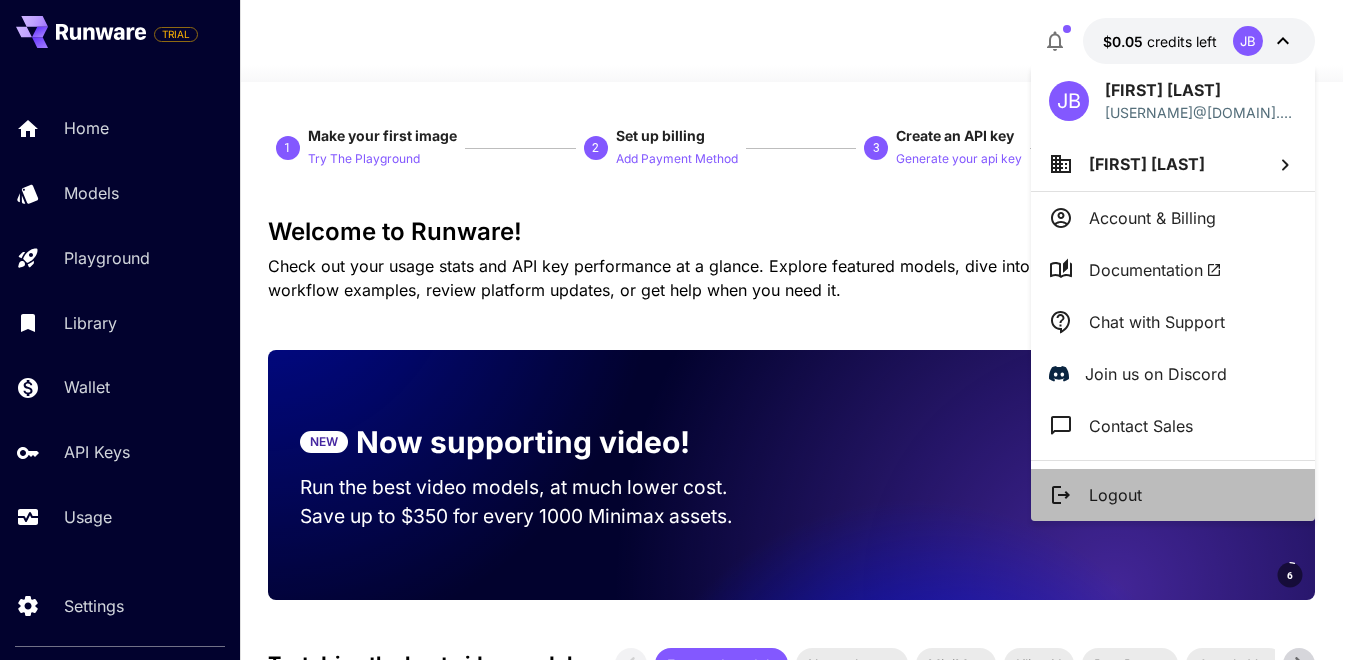 click on "Logout" at bounding box center (1173, 495) 